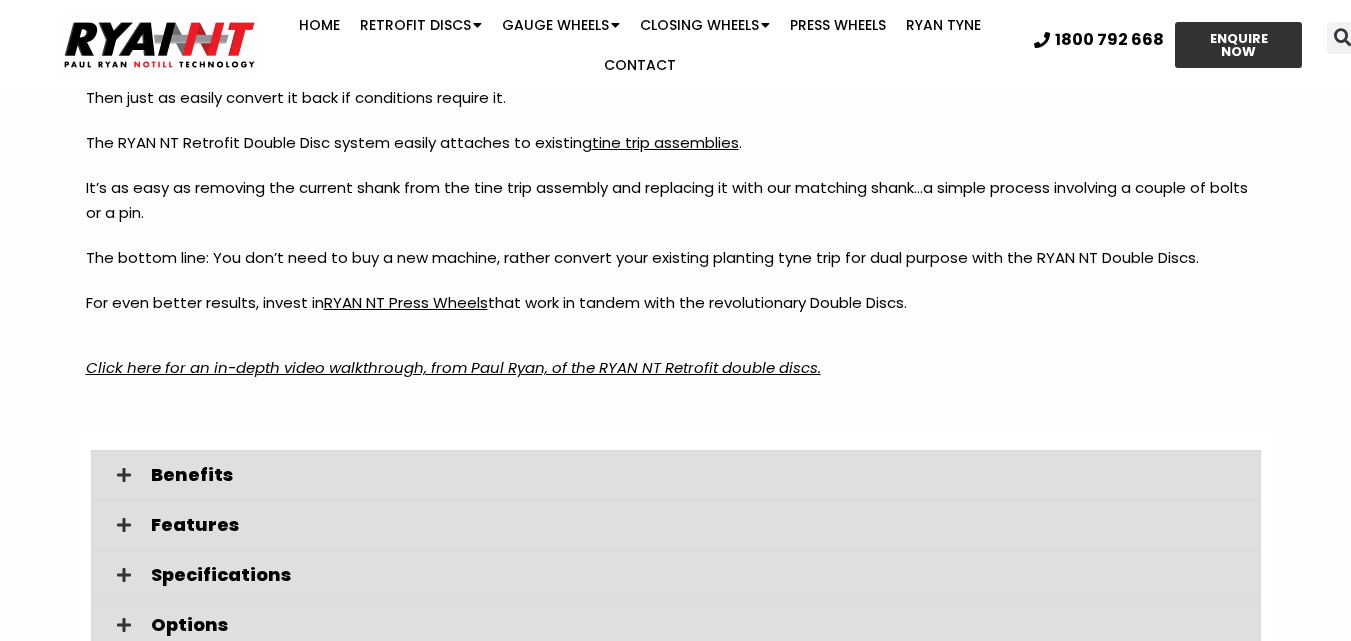 scroll, scrollTop: 2896, scrollLeft: 0, axis: vertical 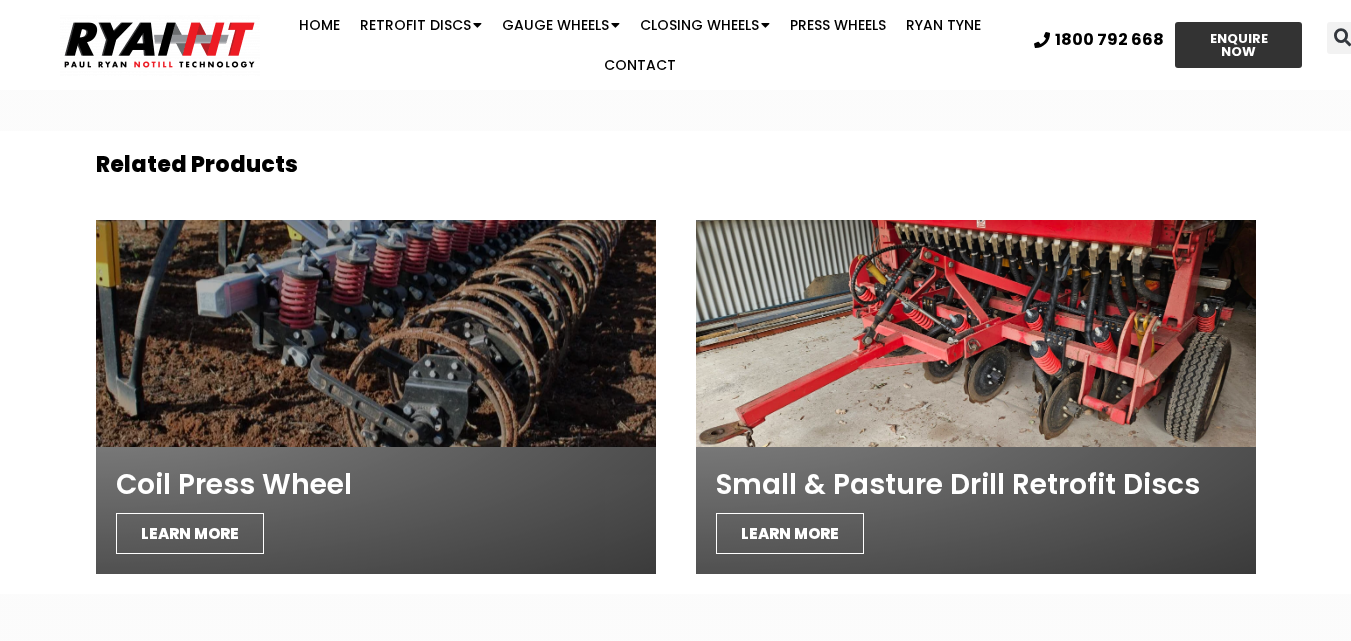 click at bounding box center (376, 333) 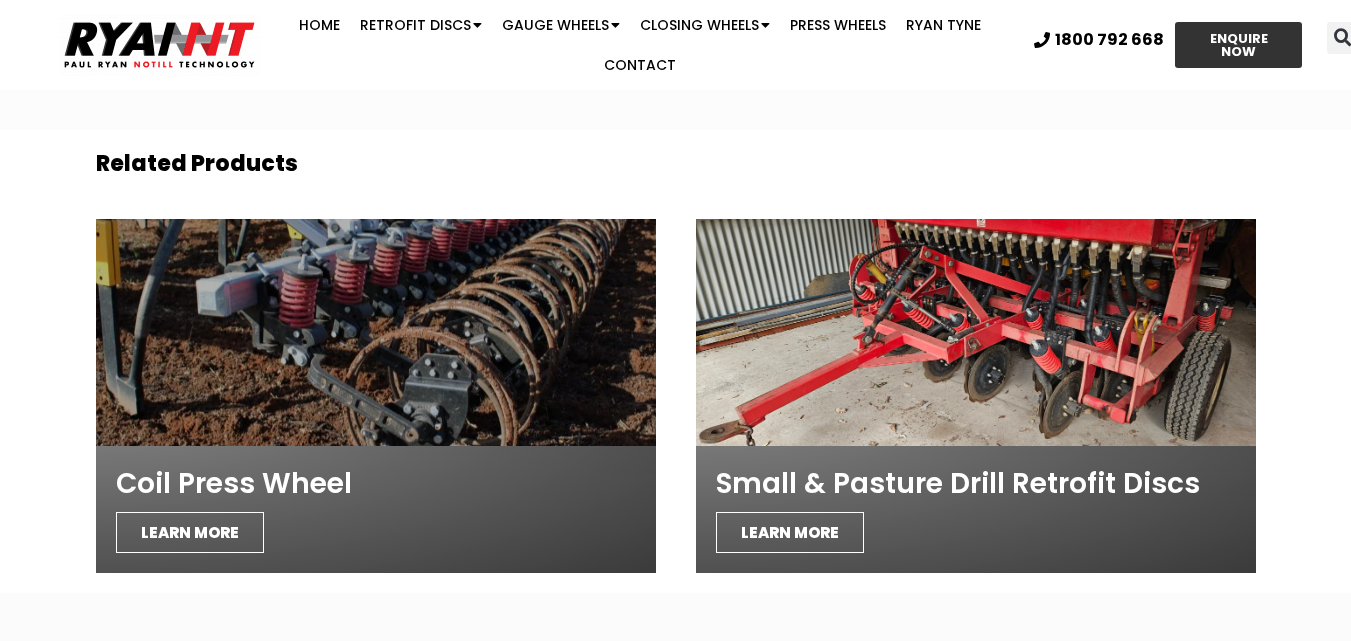 scroll, scrollTop: 6744, scrollLeft: 0, axis: vertical 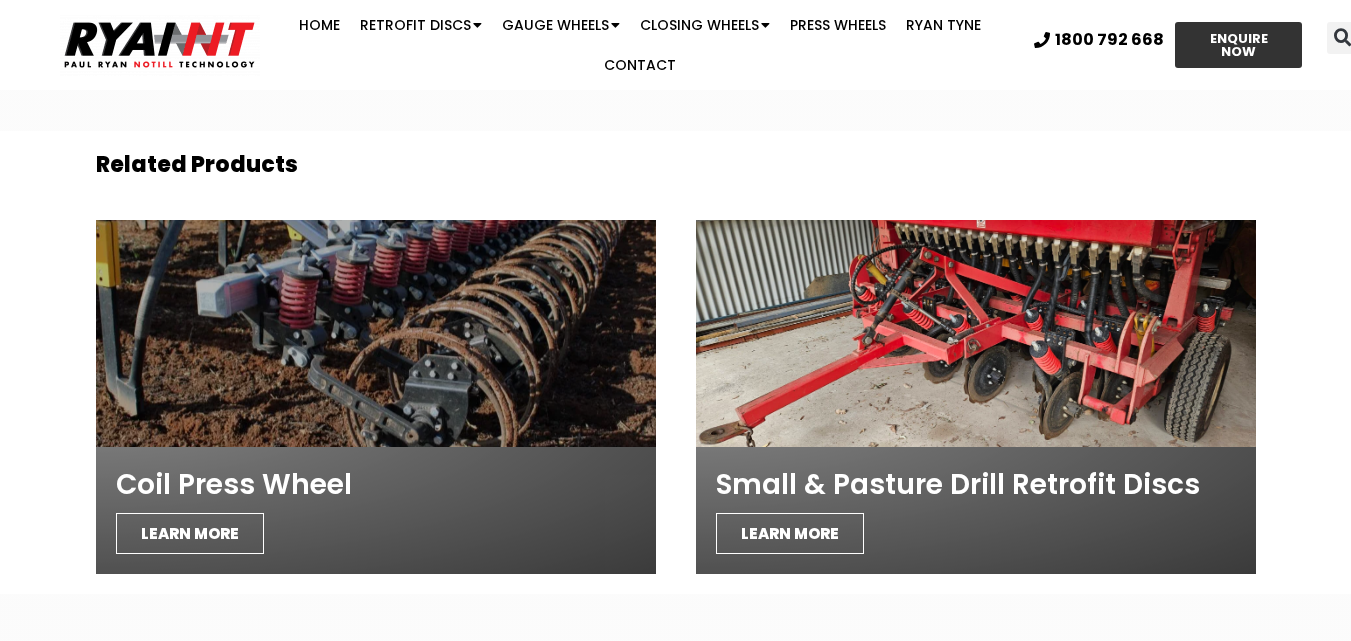 click at bounding box center [376, 333] 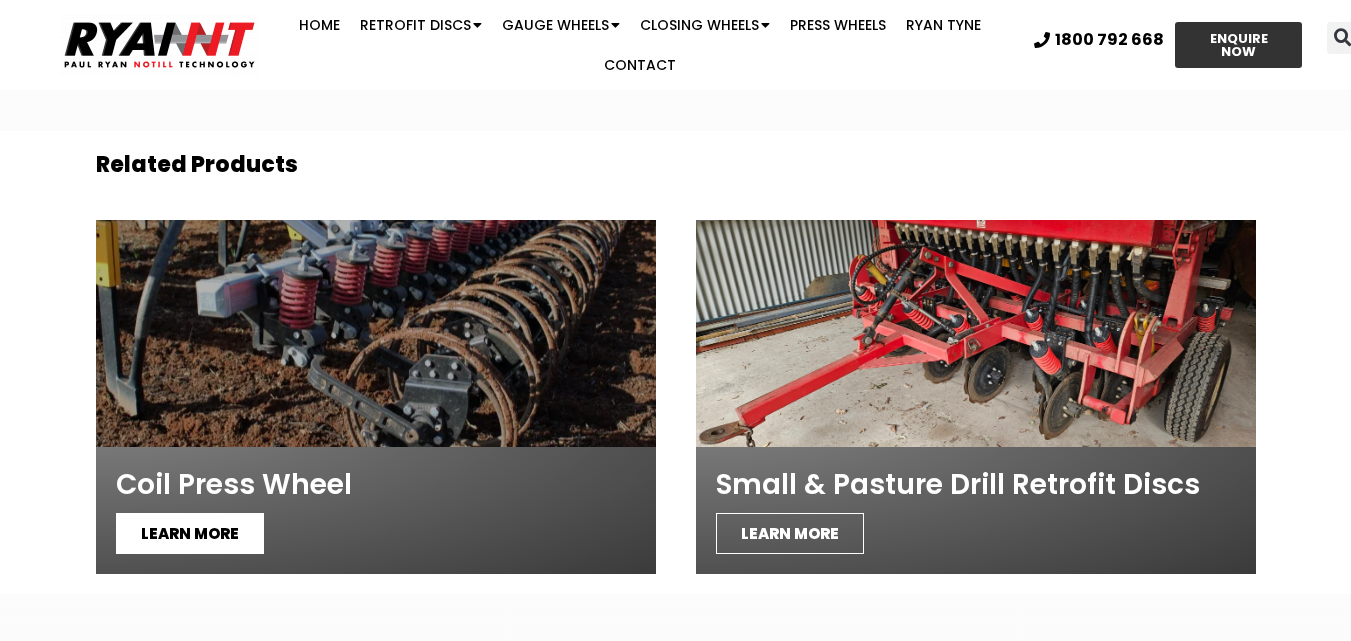 click on "LEARN MORE" at bounding box center [190, 533] 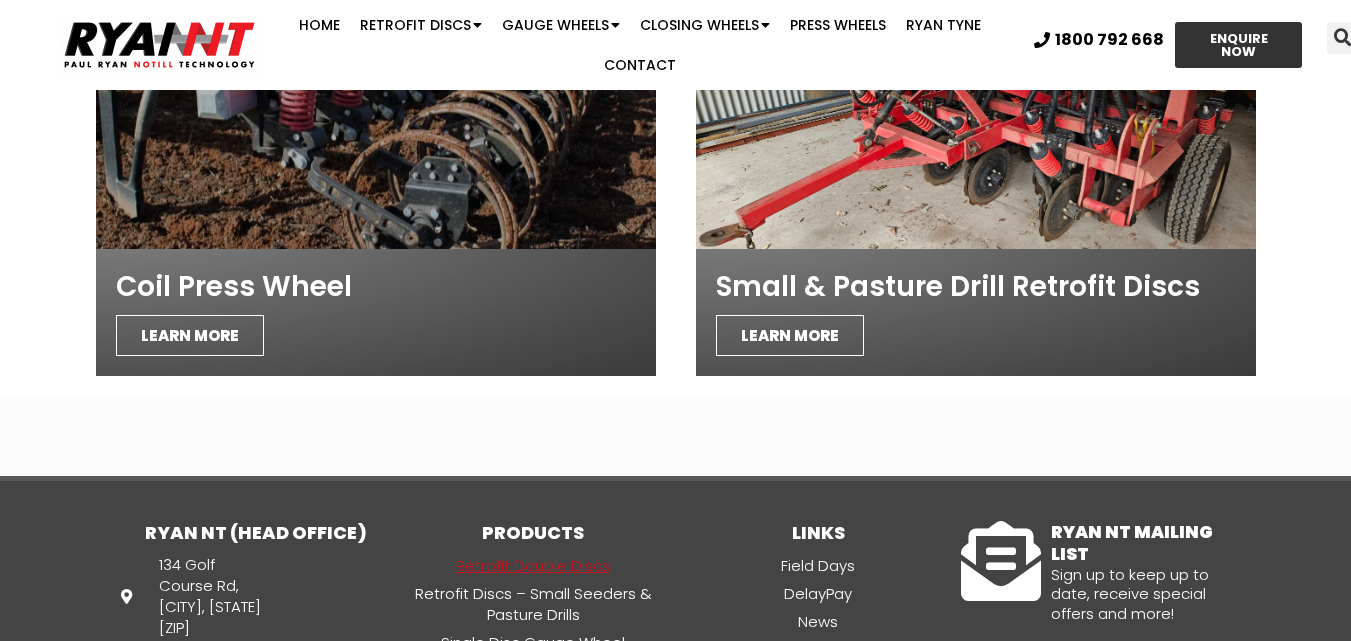 scroll, scrollTop: 6944, scrollLeft: 0, axis: vertical 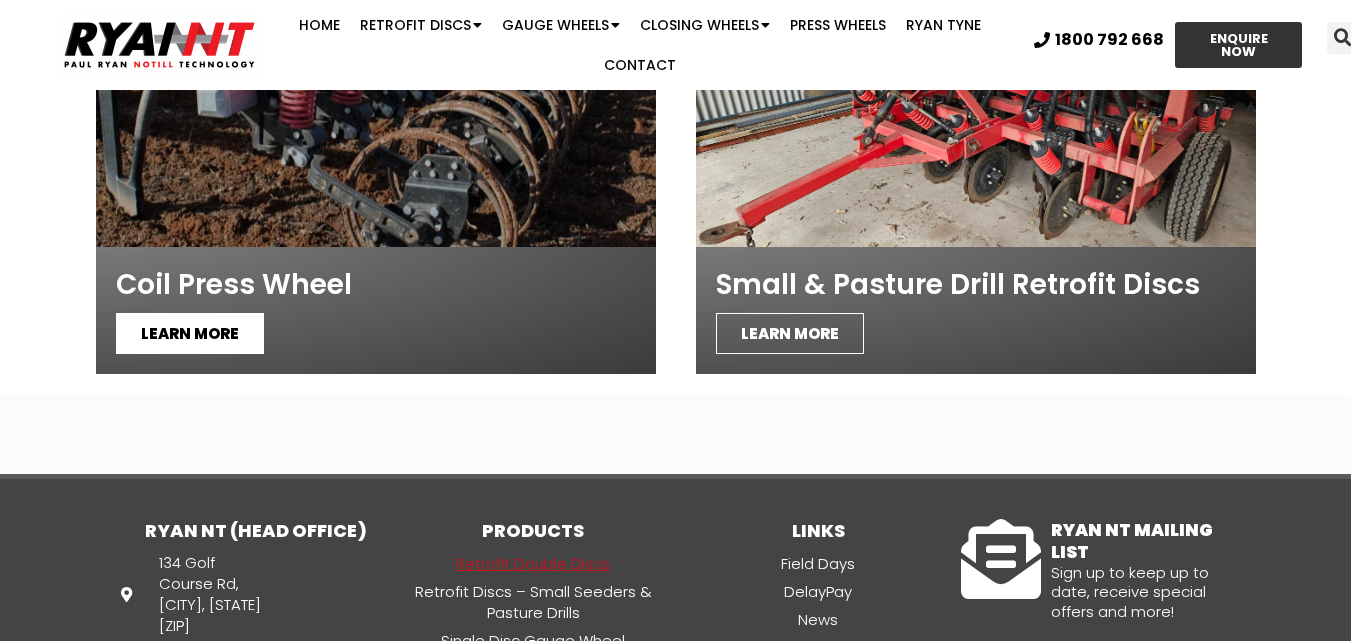 click on "LEARN MORE" at bounding box center [190, 333] 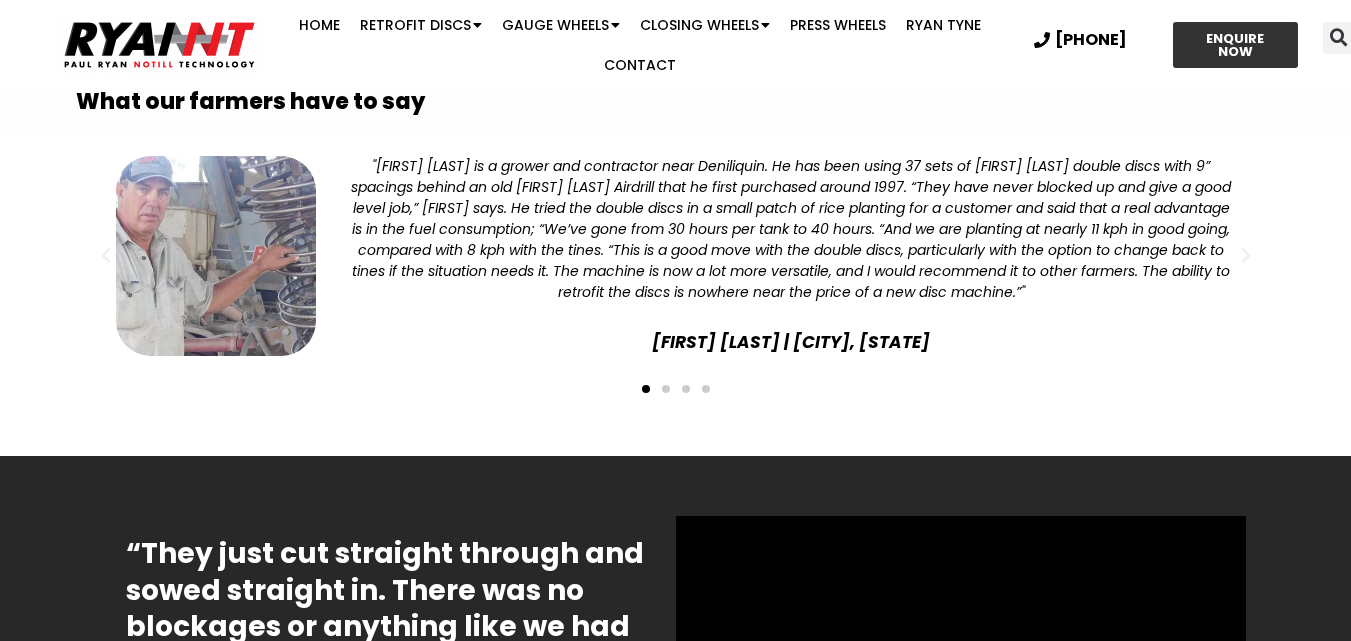 scroll, scrollTop: 4221, scrollLeft: 0, axis: vertical 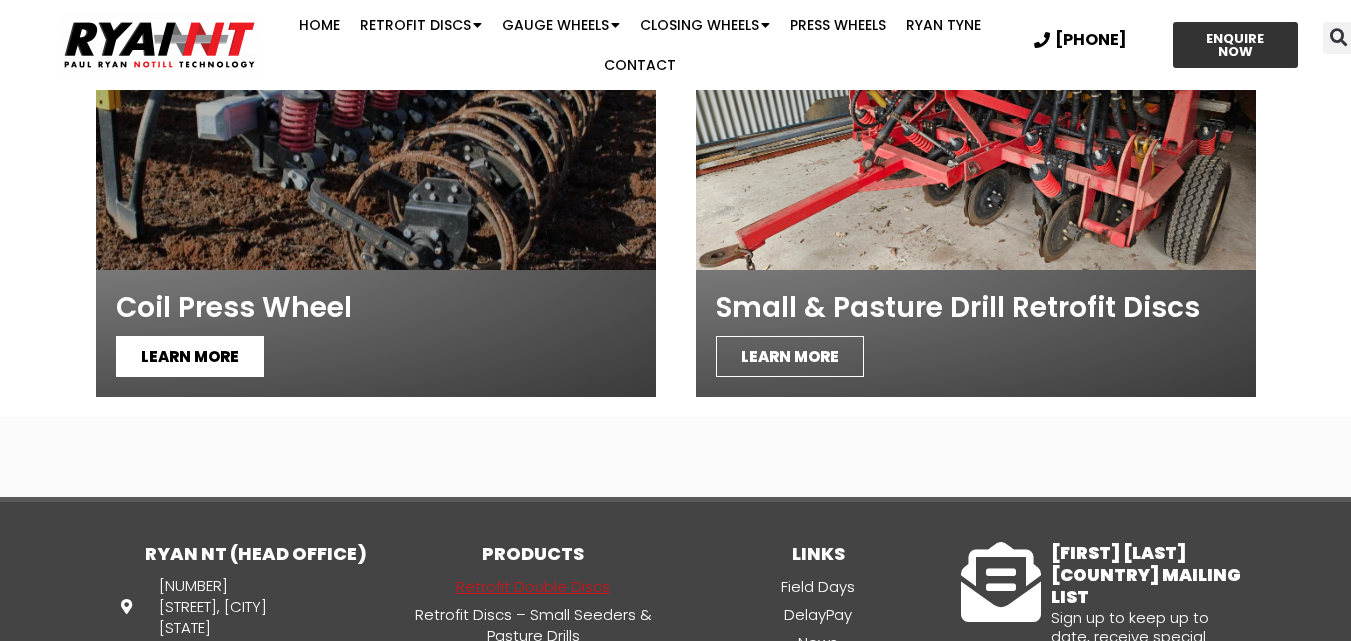 click on "LEARN MORE" at bounding box center (190, 356) 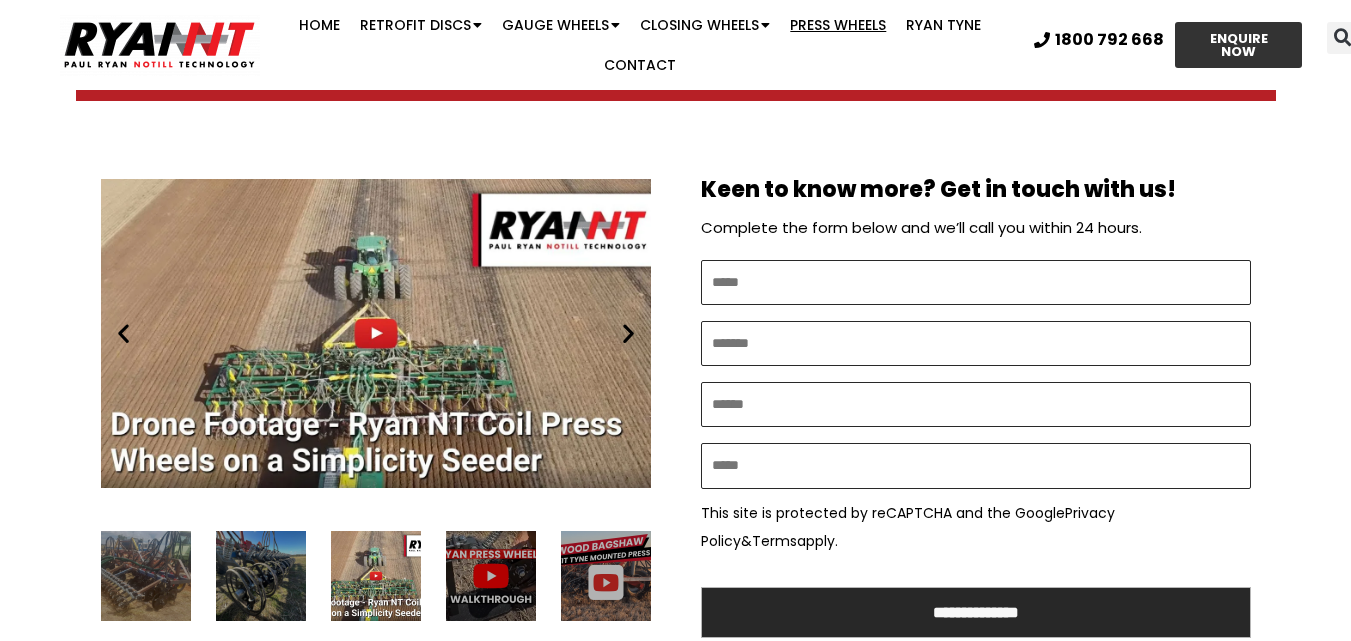 scroll, scrollTop: 1033, scrollLeft: 0, axis: vertical 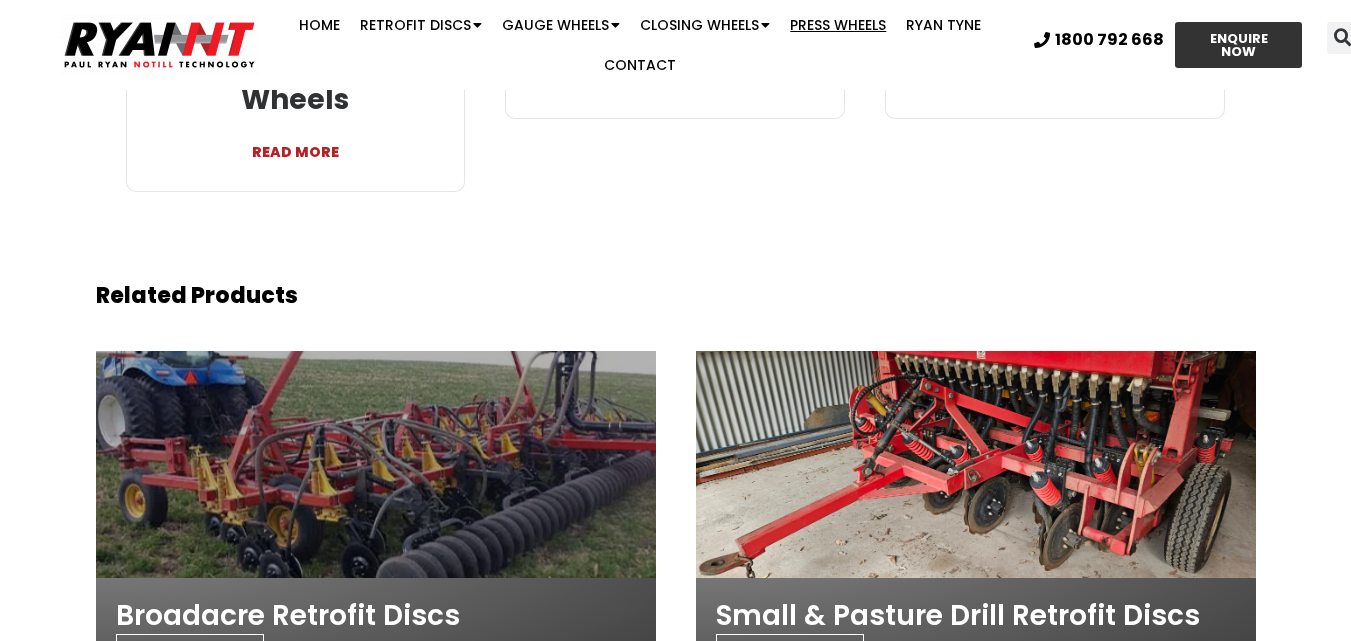 click on "Broadacre Retrofit Discs" at bounding box center [376, 616] 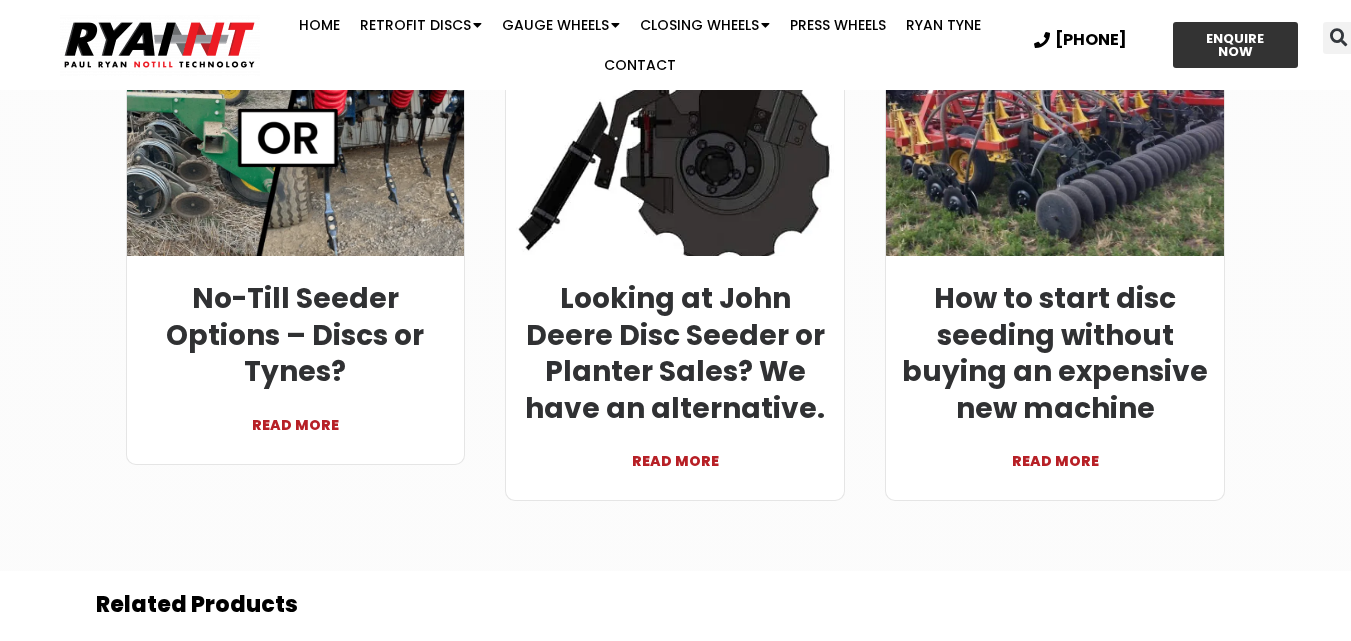 scroll, scrollTop: 6827, scrollLeft: 0, axis: vertical 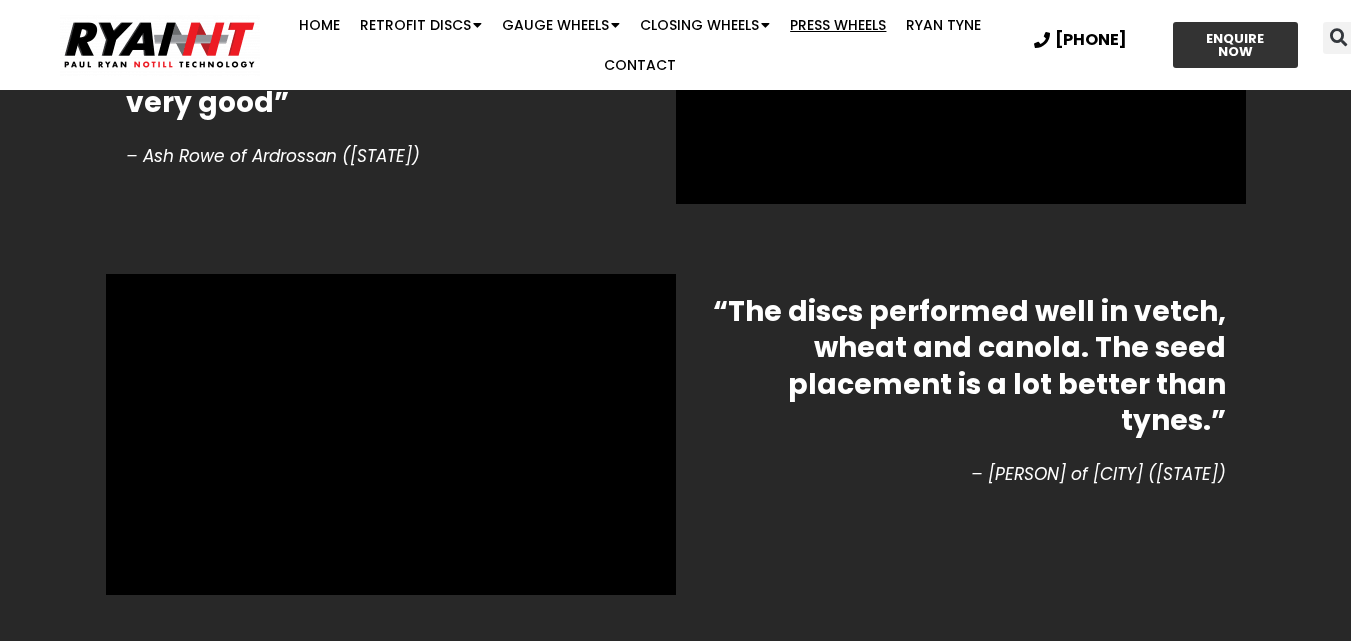 click on "Press Wheels" 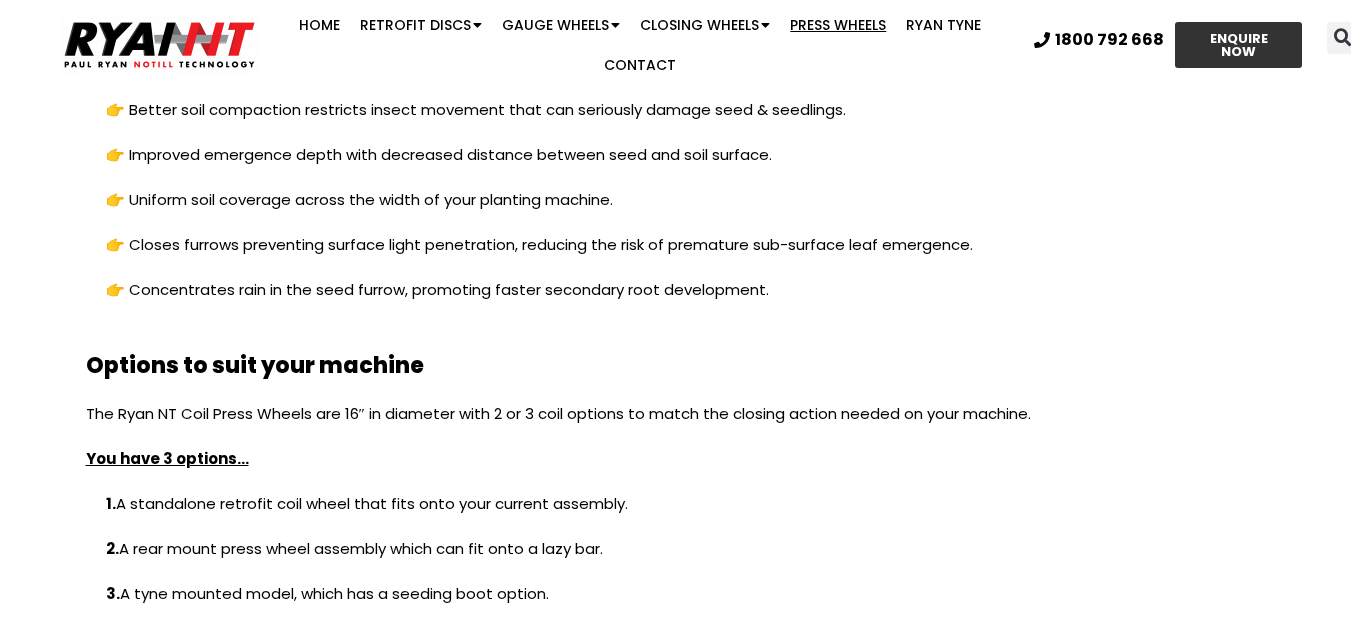 scroll, scrollTop: 3203, scrollLeft: 0, axis: vertical 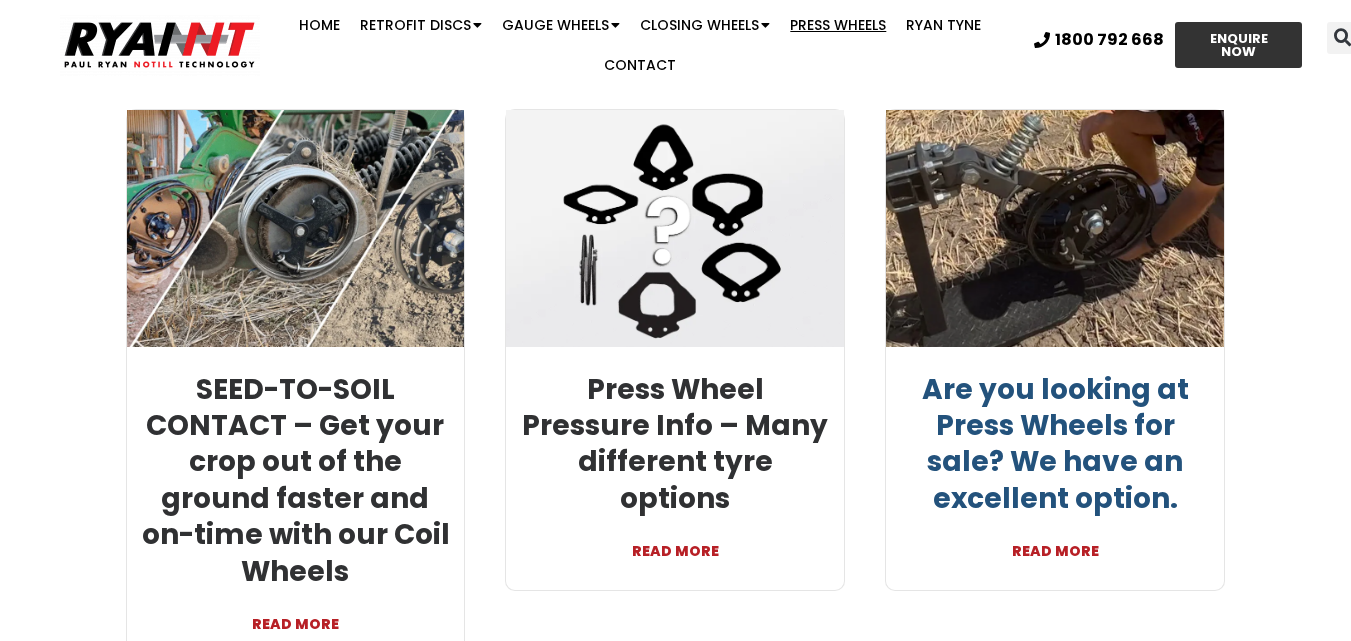 click on "Are you looking at Press Wheels for sale? We have an excellent option." at bounding box center [1055, 444] 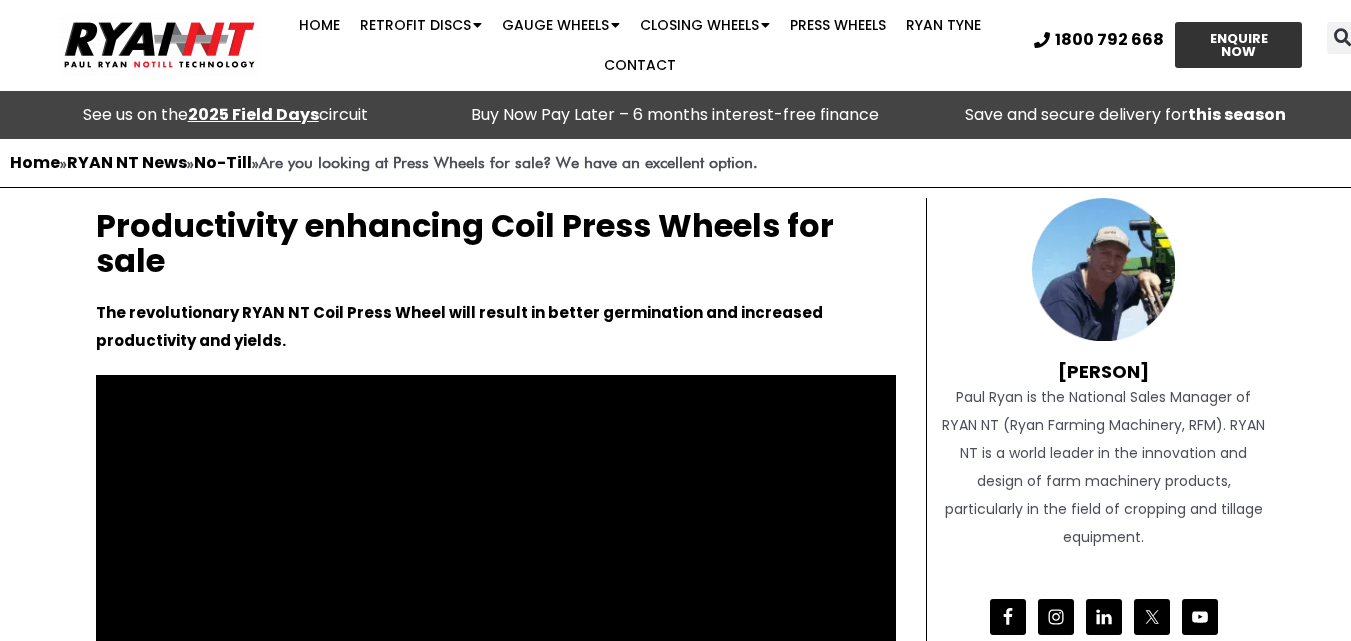 scroll, scrollTop: 263, scrollLeft: 0, axis: vertical 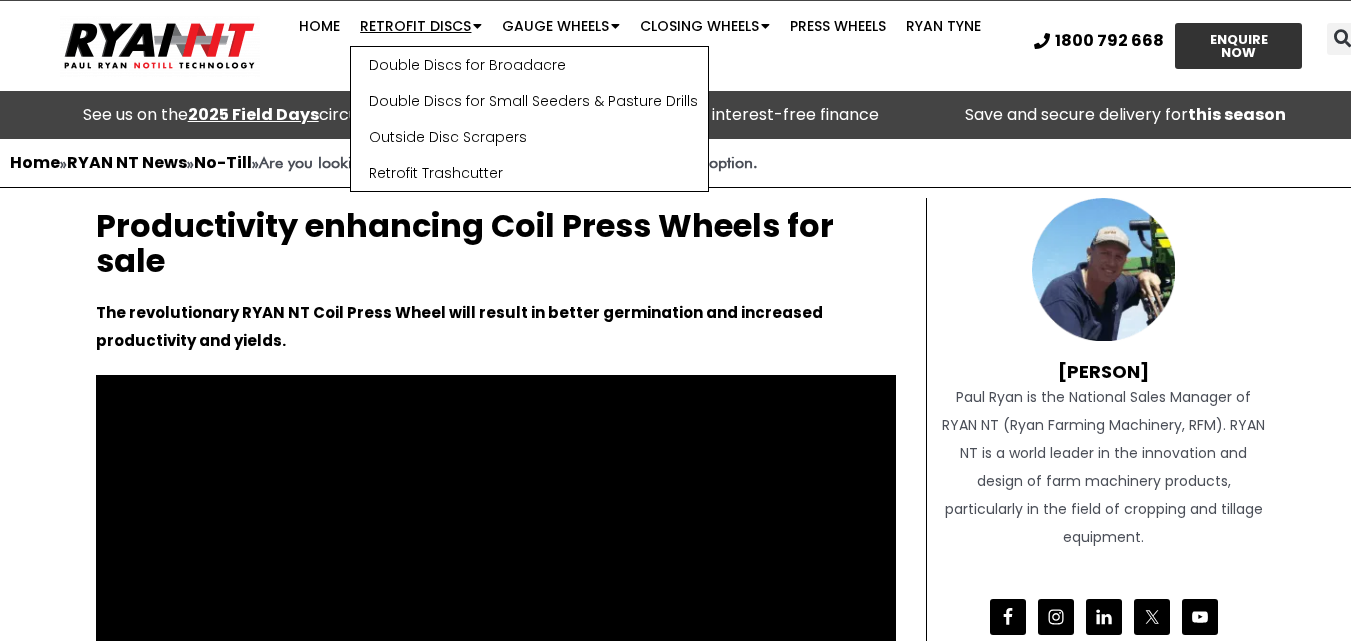 click on "Retrofit Discs" 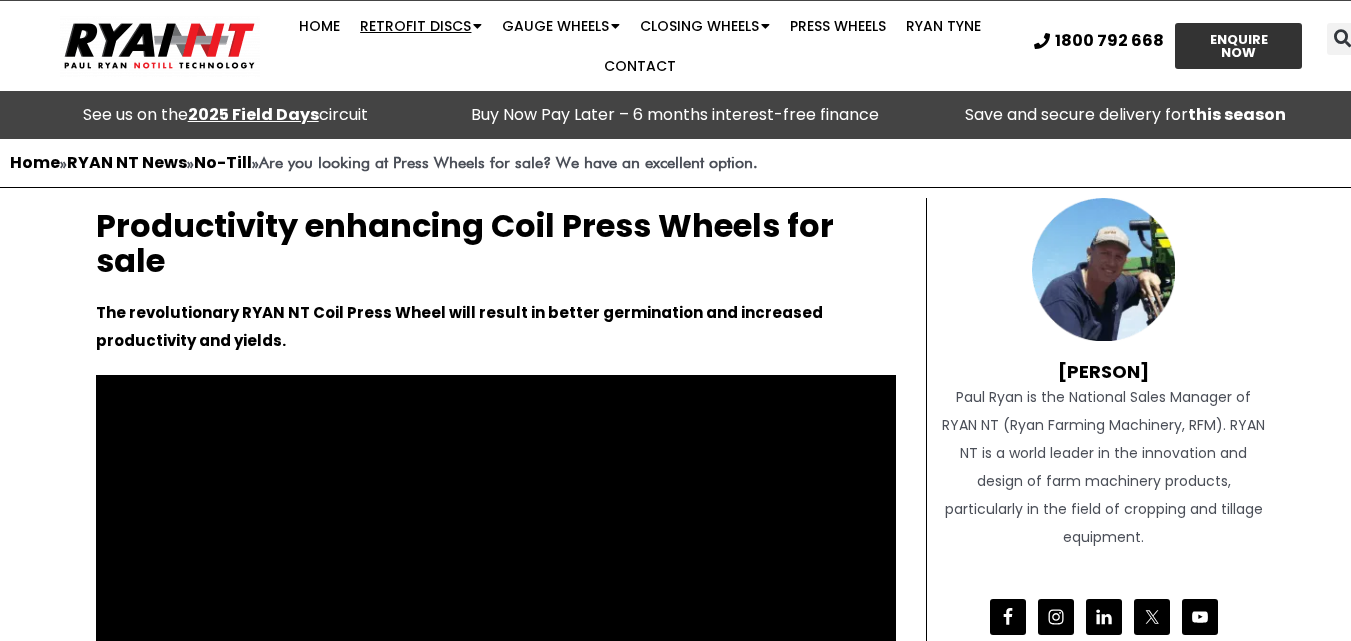 click on "Retrofit Discs" 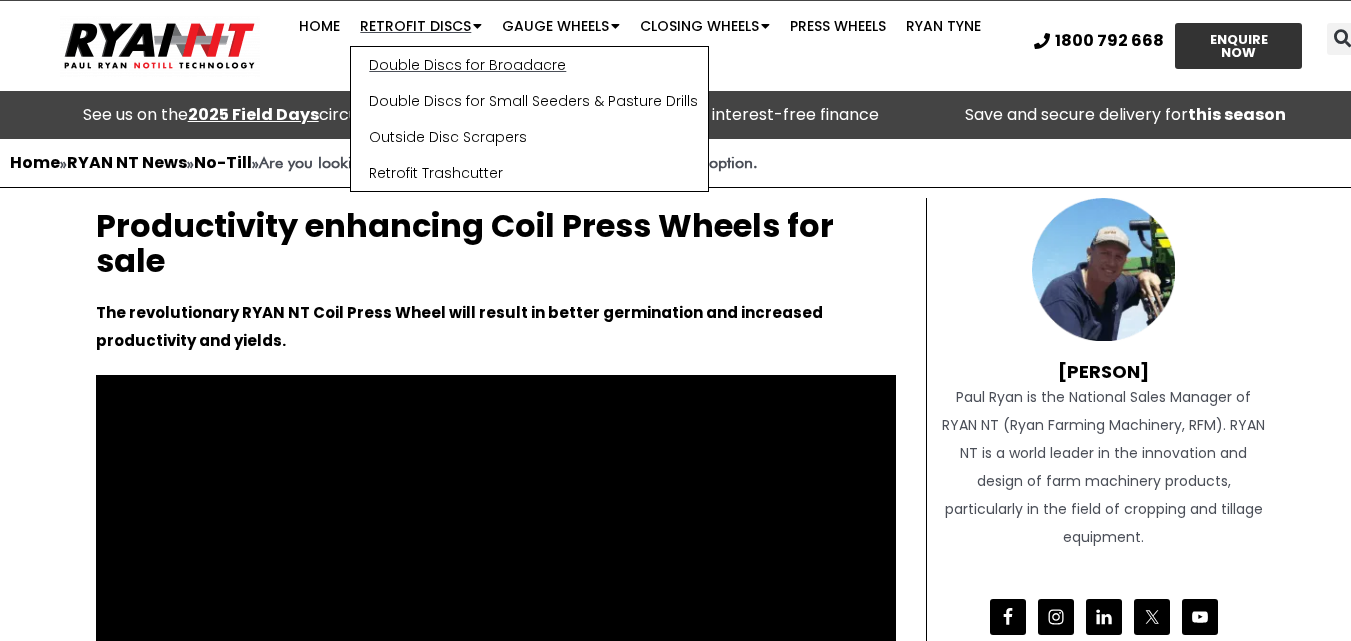click on "Double Discs for Broadacre" 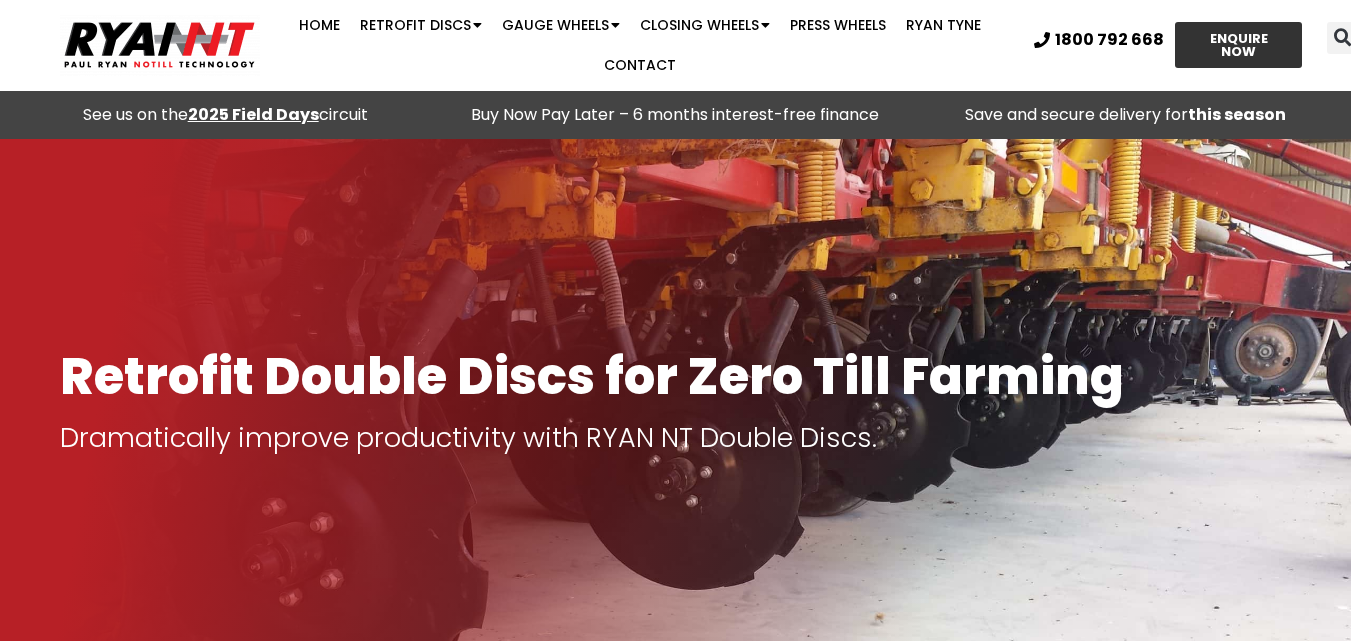 scroll, scrollTop: 4763, scrollLeft: 0, axis: vertical 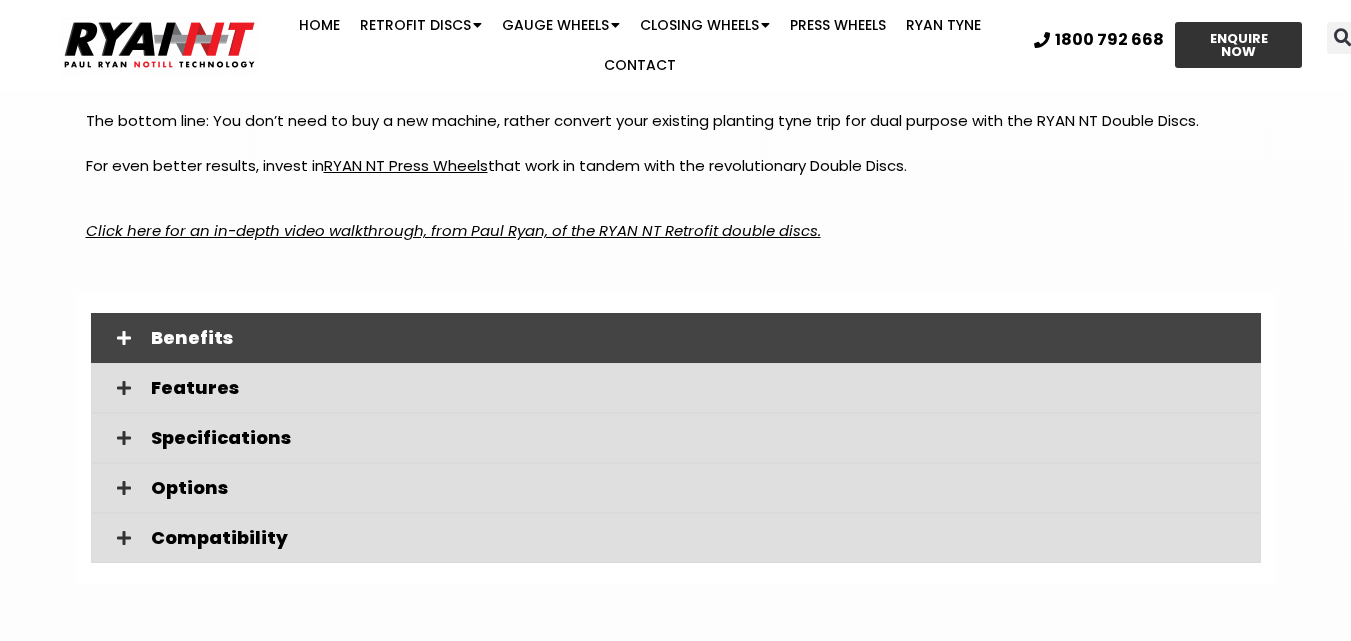 click on "Benefits" at bounding box center [698, 338] 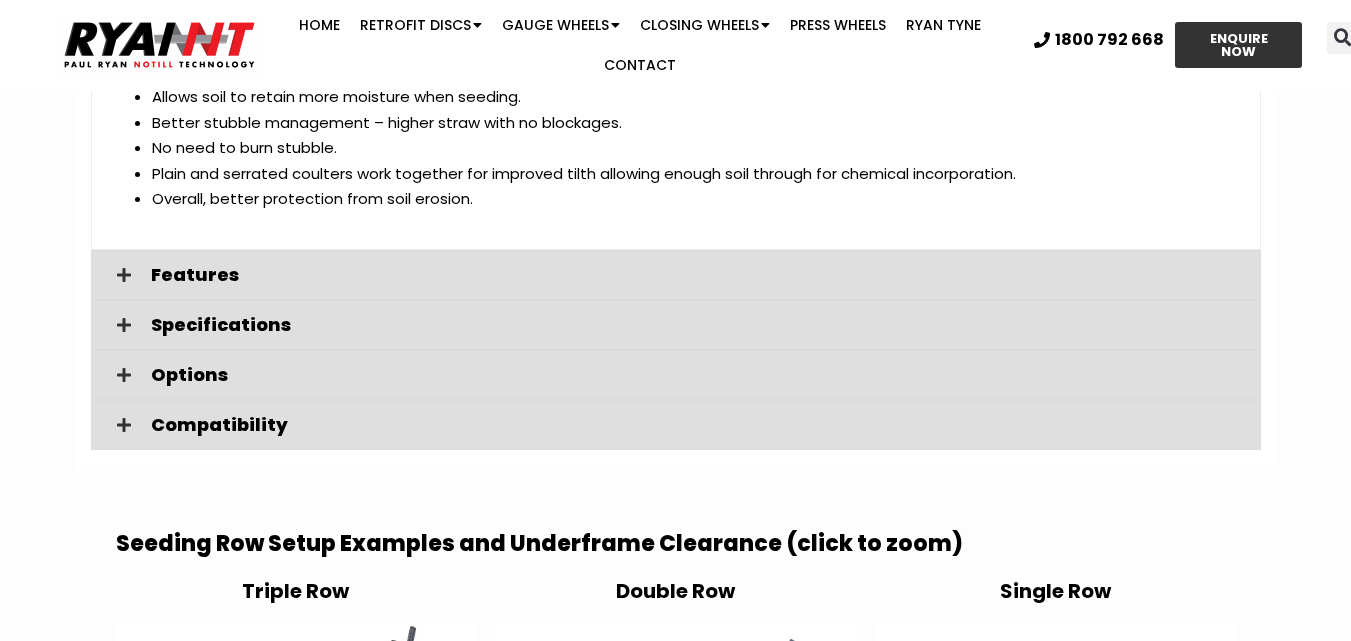 scroll, scrollTop: 3400, scrollLeft: 0, axis: vertical 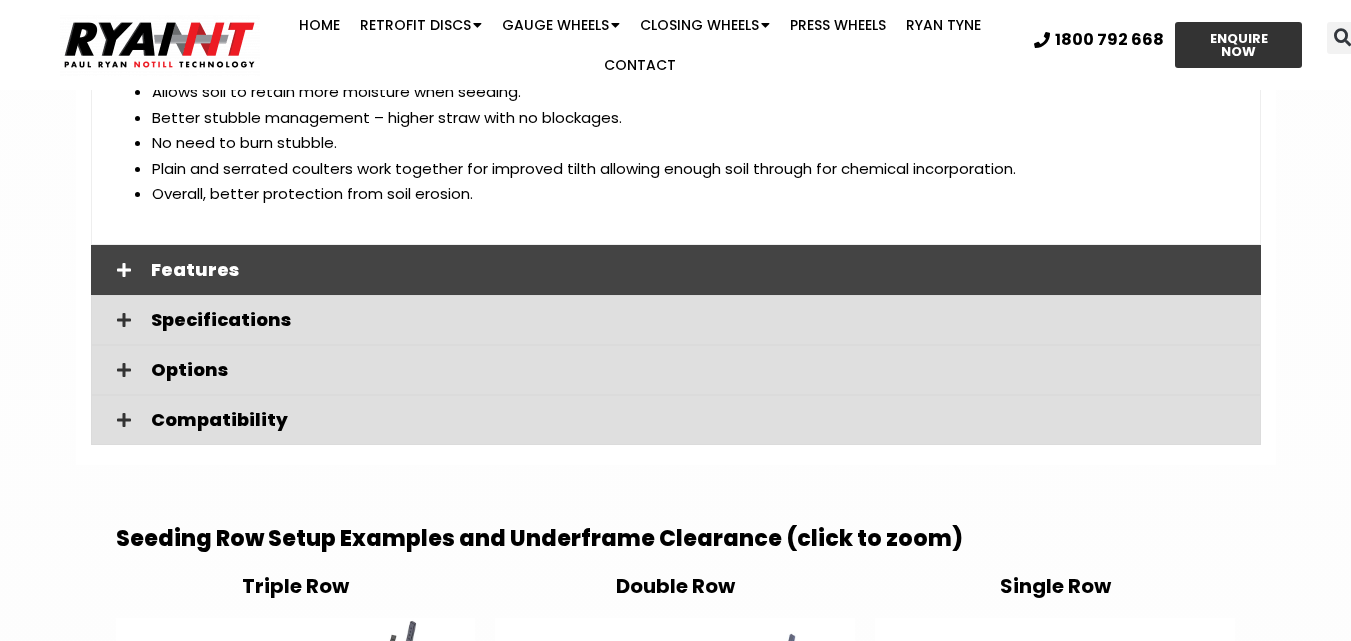 click on "Features" at bounding box center (698, 270) 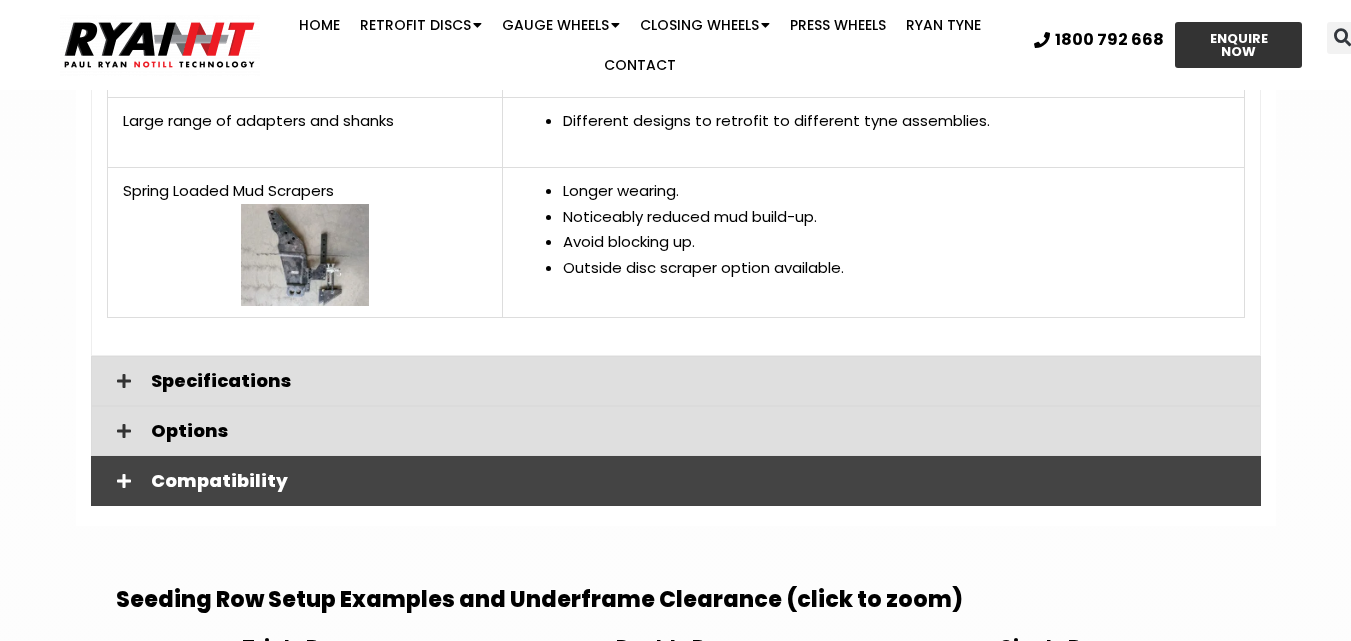 scroll, scrollTop: 4800, scrollLeft: 0, axis: vertical 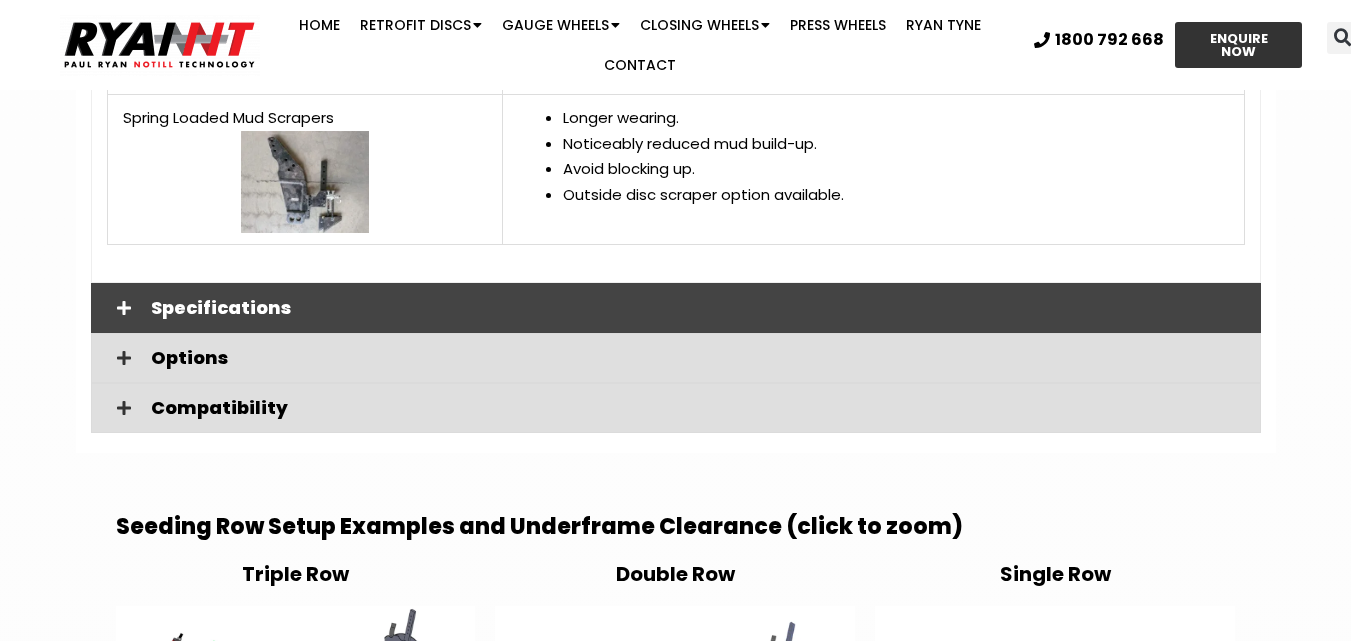 click on "Specifications" at bounding box center (698, 308) 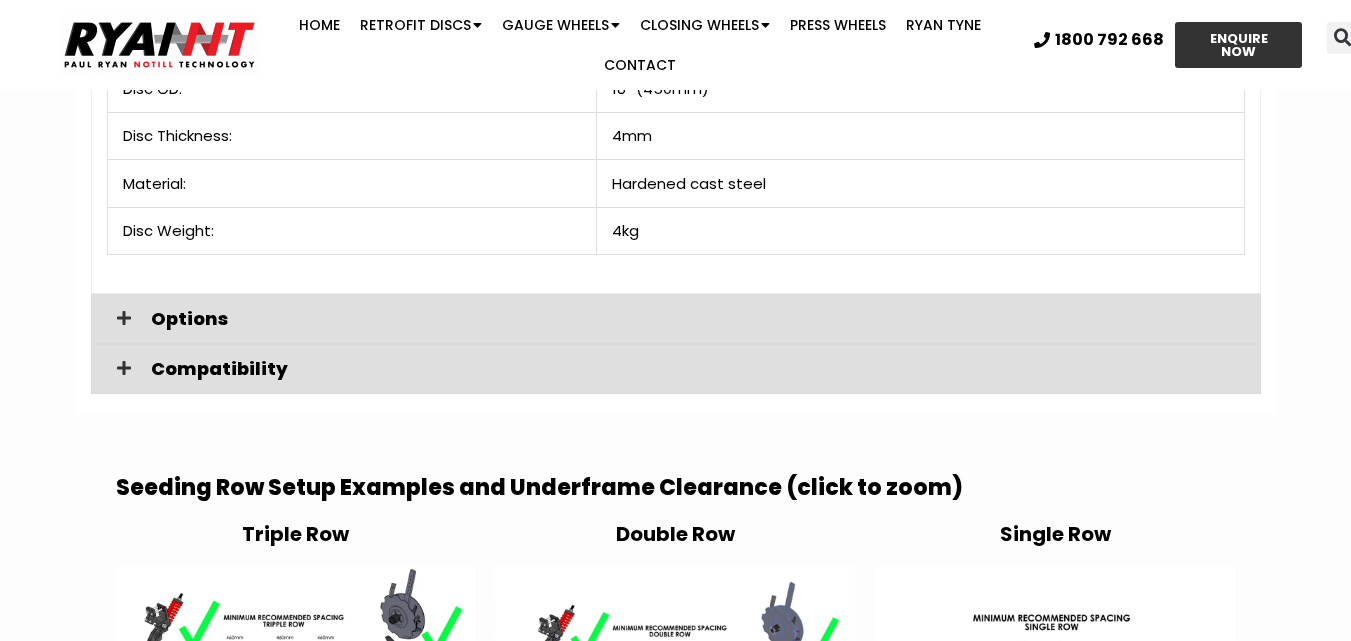 scroll, scrollTop: 5100, scrollLeft: 0, axis: vertical 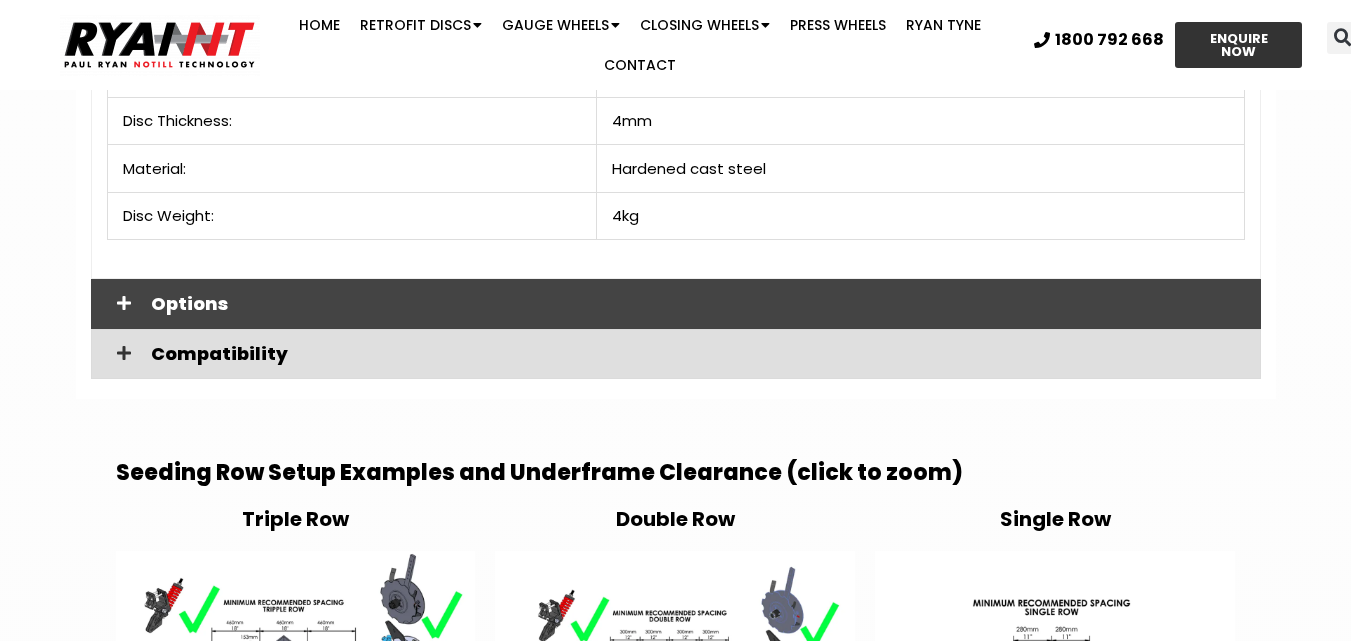 click on "Options" at bounding box center [698, 304] 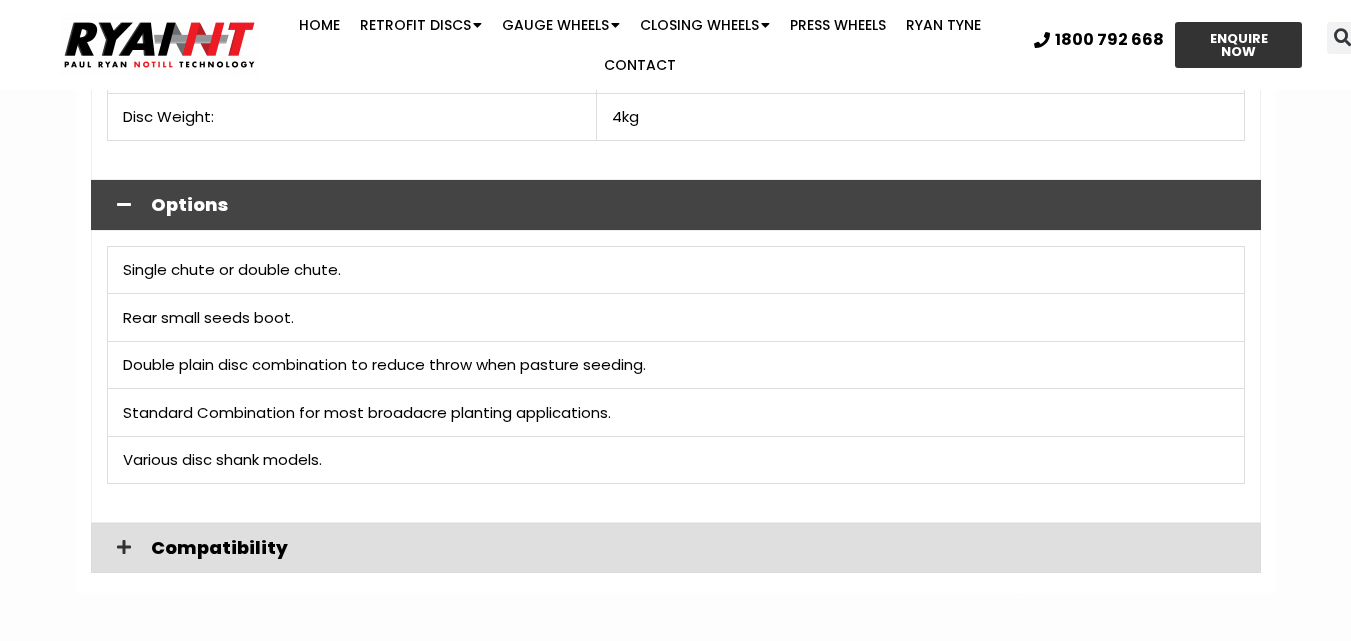 scroll, scrollTop: 5400, scrollLeft: 0, axis: vertical 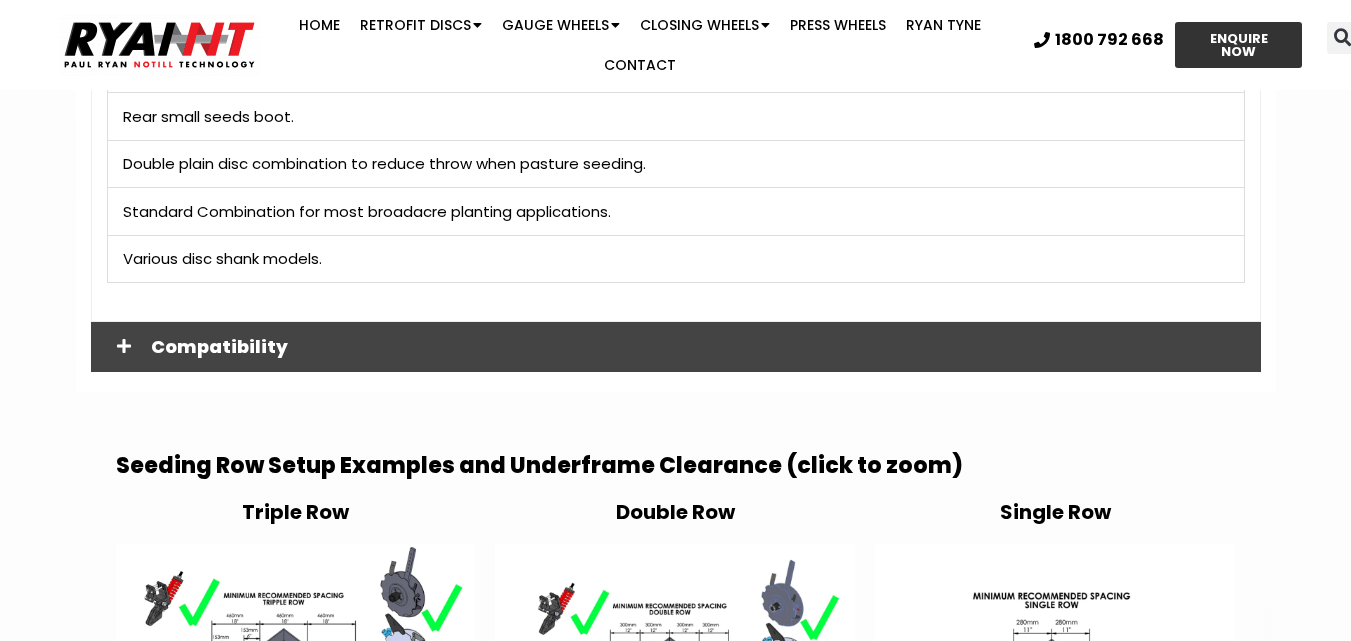 click on "Compatibility" at bounding box center [698, 347] 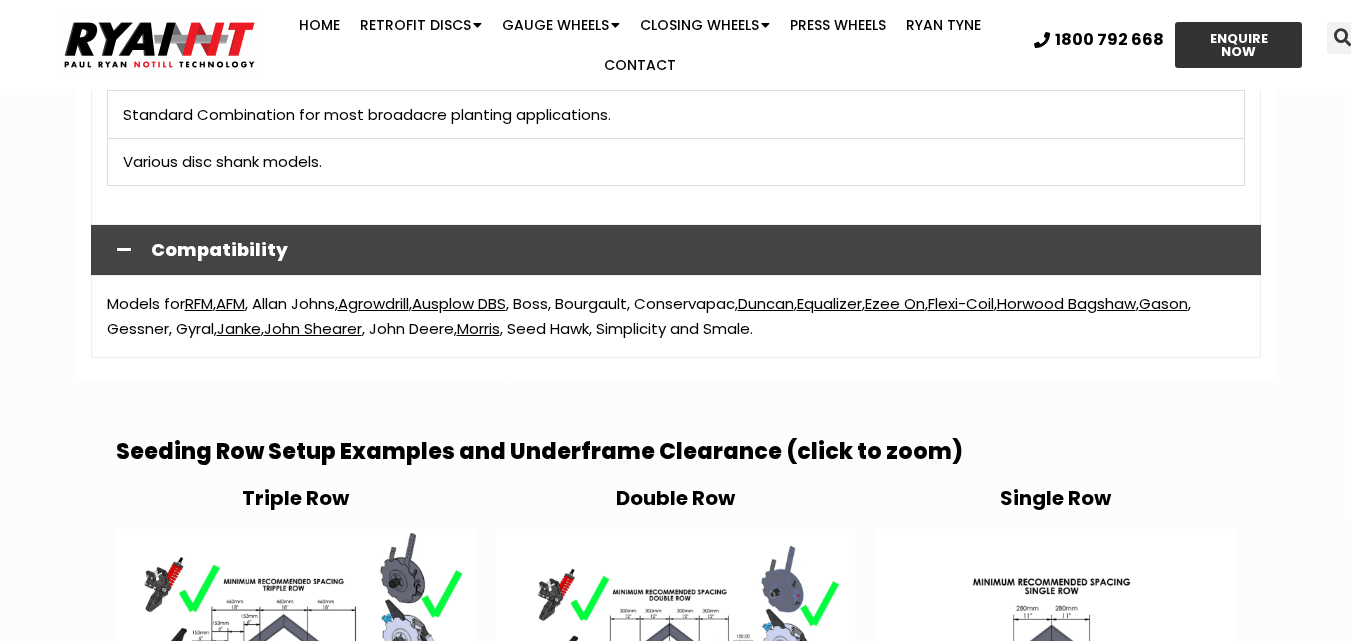 scroll, scrollTop: 5500, scrollLeft: 0, axis: vertical 